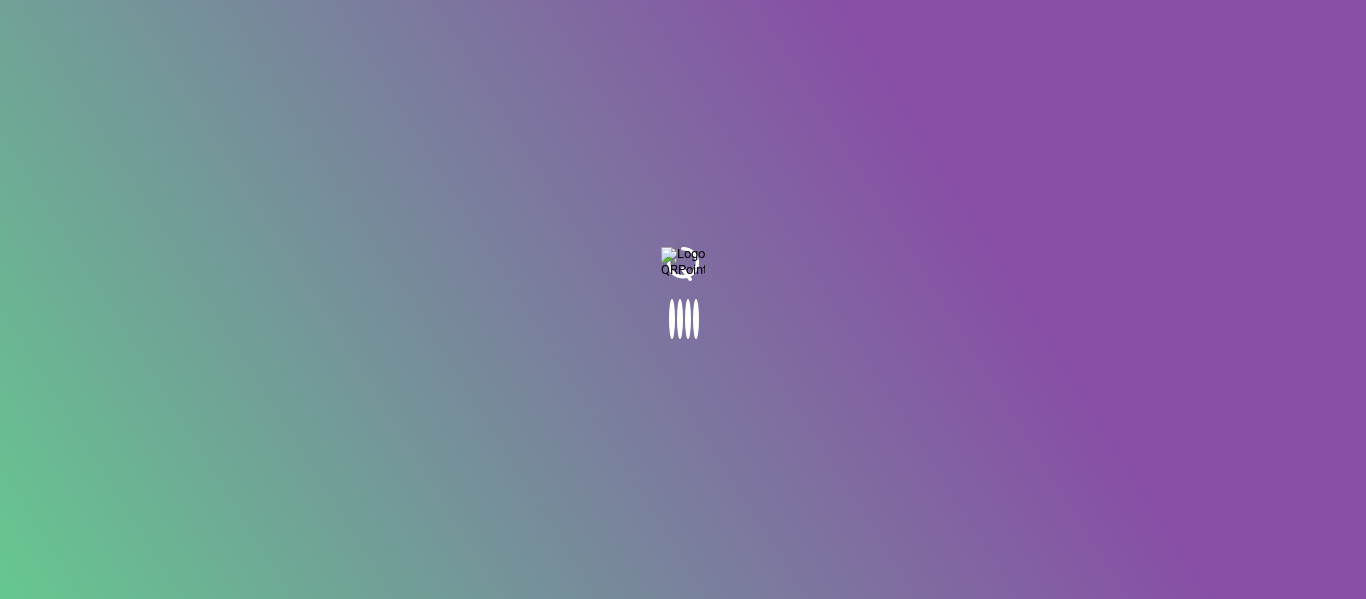 scroll, scrollTop: 0, scrollLeft: 0, axis: both 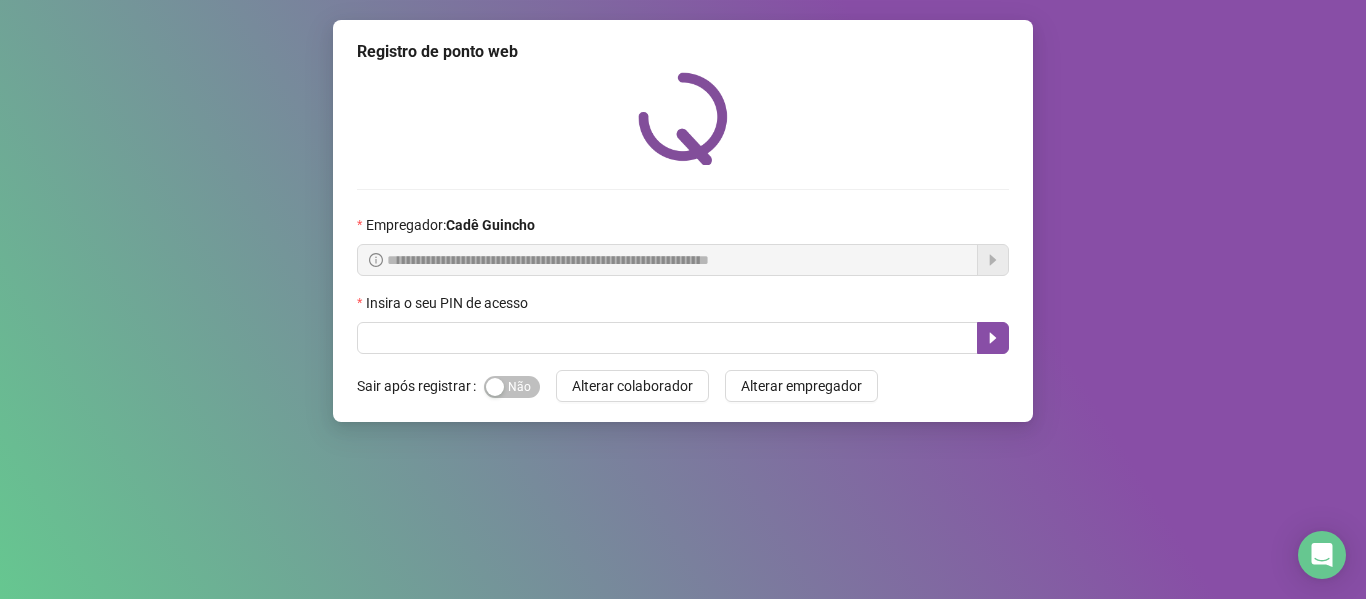 click at bounding box center [667, 338] 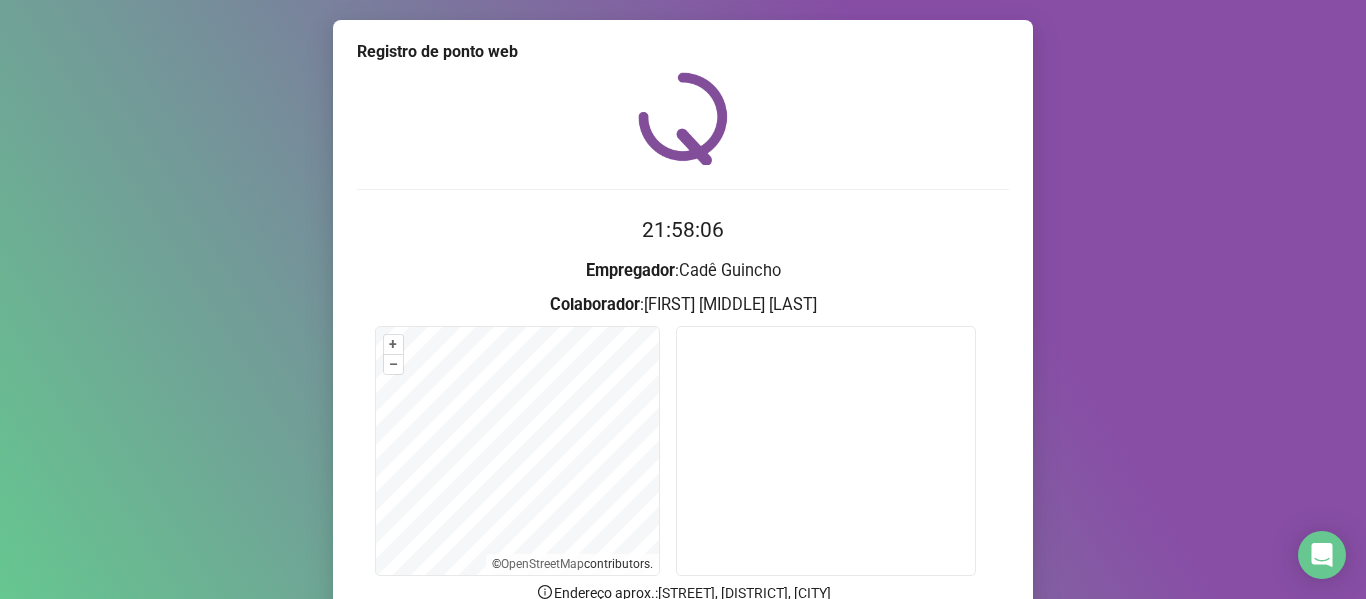 scroll, scrollTop: 182, scrollLeft: 0, axis: vertical 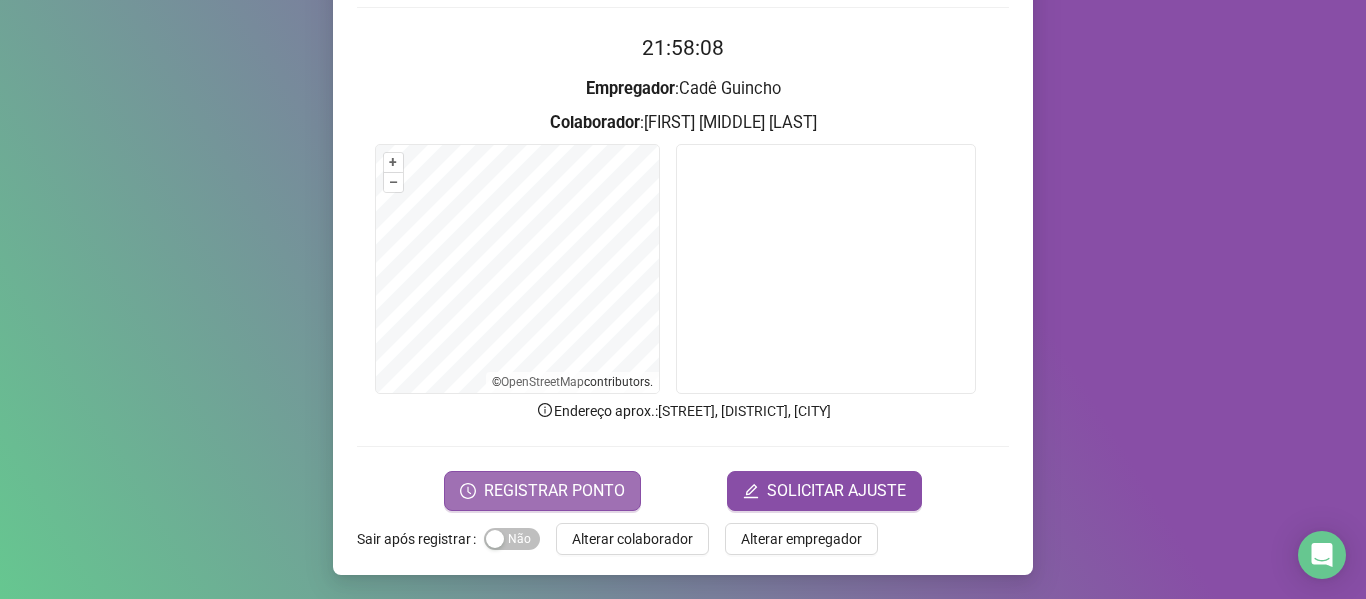 click on "REGISTRAR PONTO" at bounding box center (554, 491) 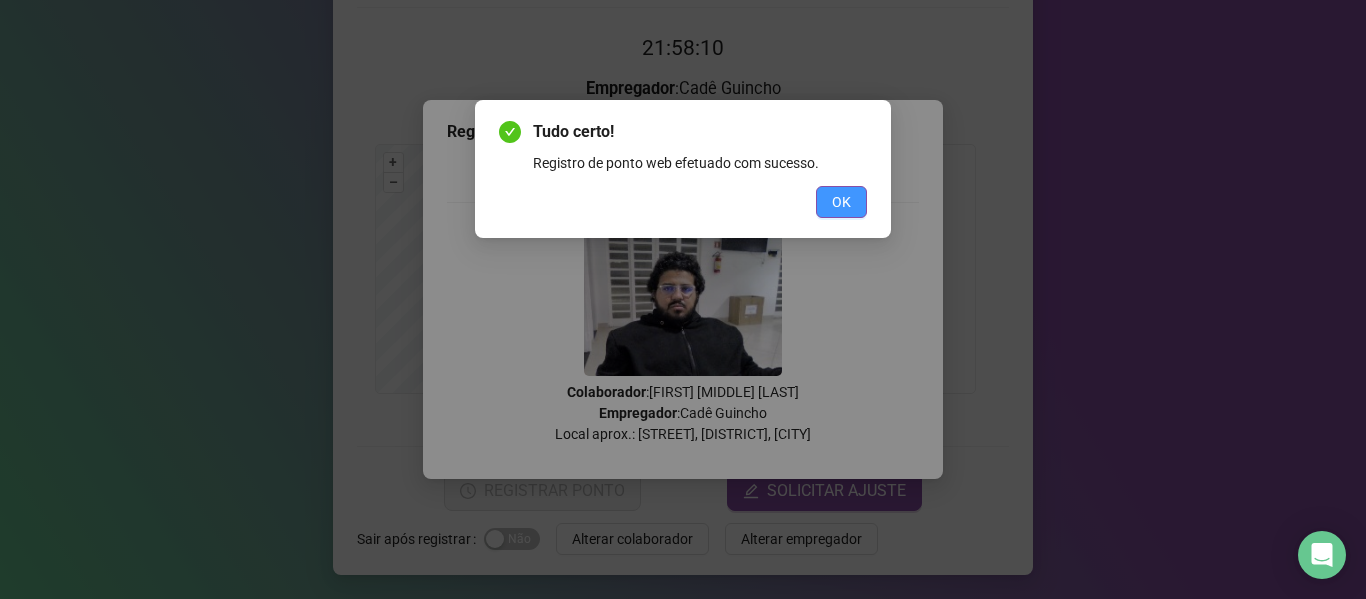 click on "OK" at bounding box center (841, 202) 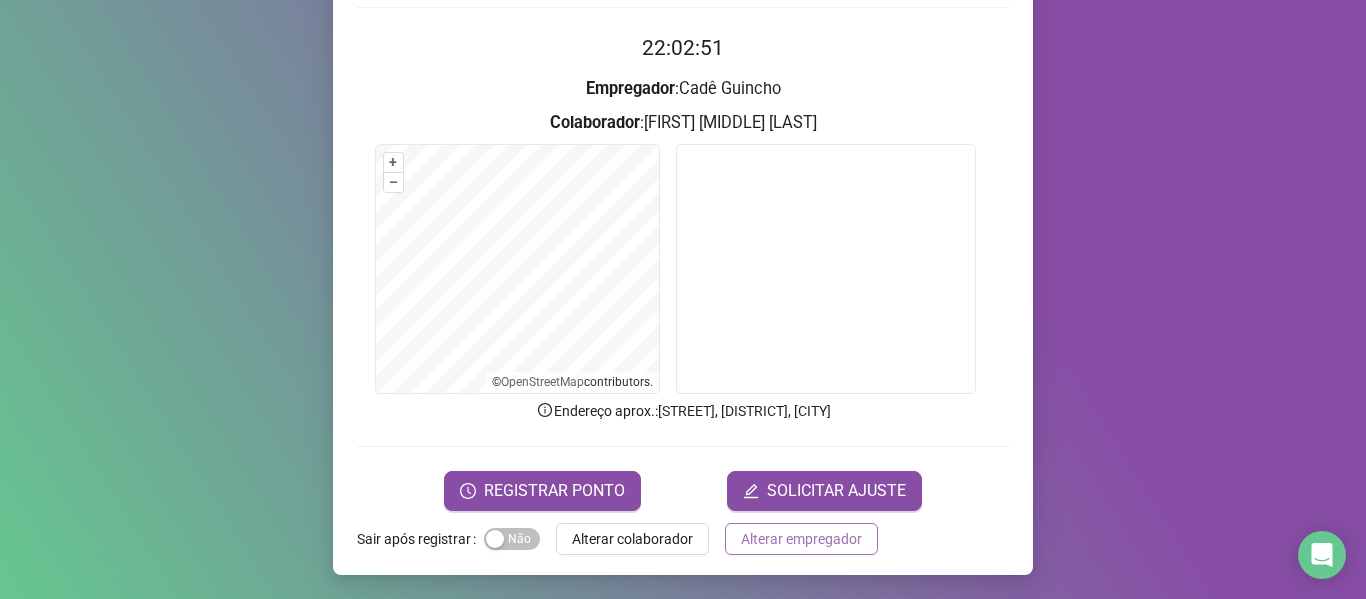 click on "Alterar empregador" at bounding box center (801, 539) 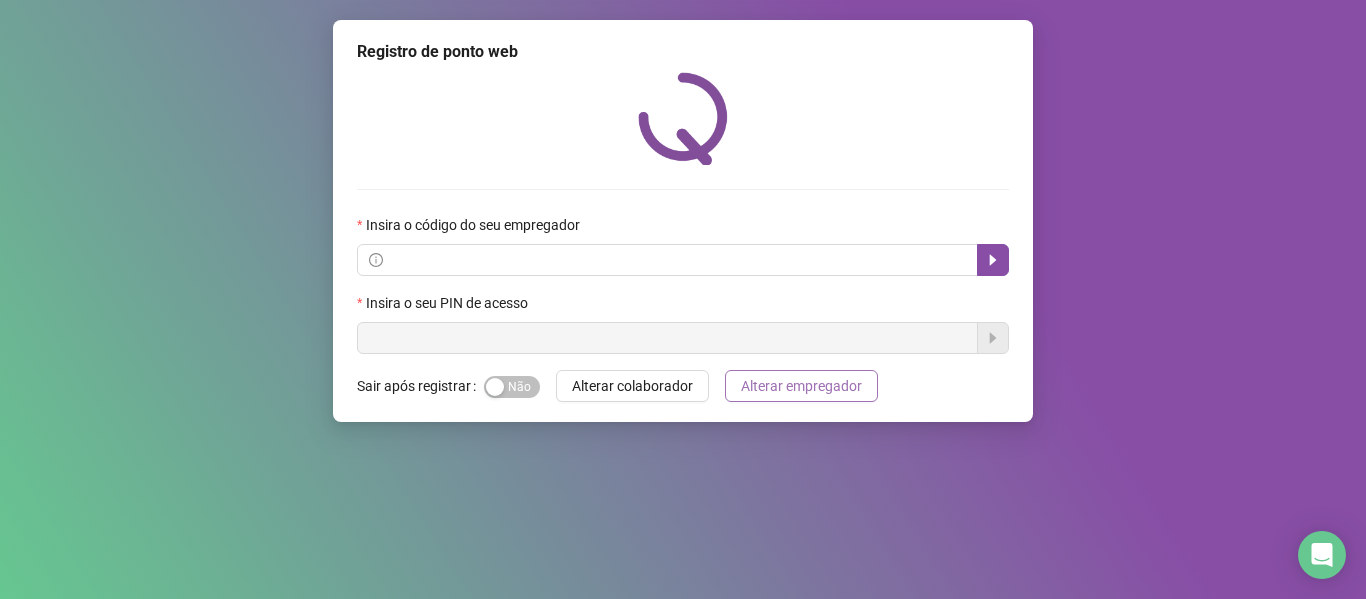 scroll, scrollTop: 0, scrollLeft: 0, axis: both 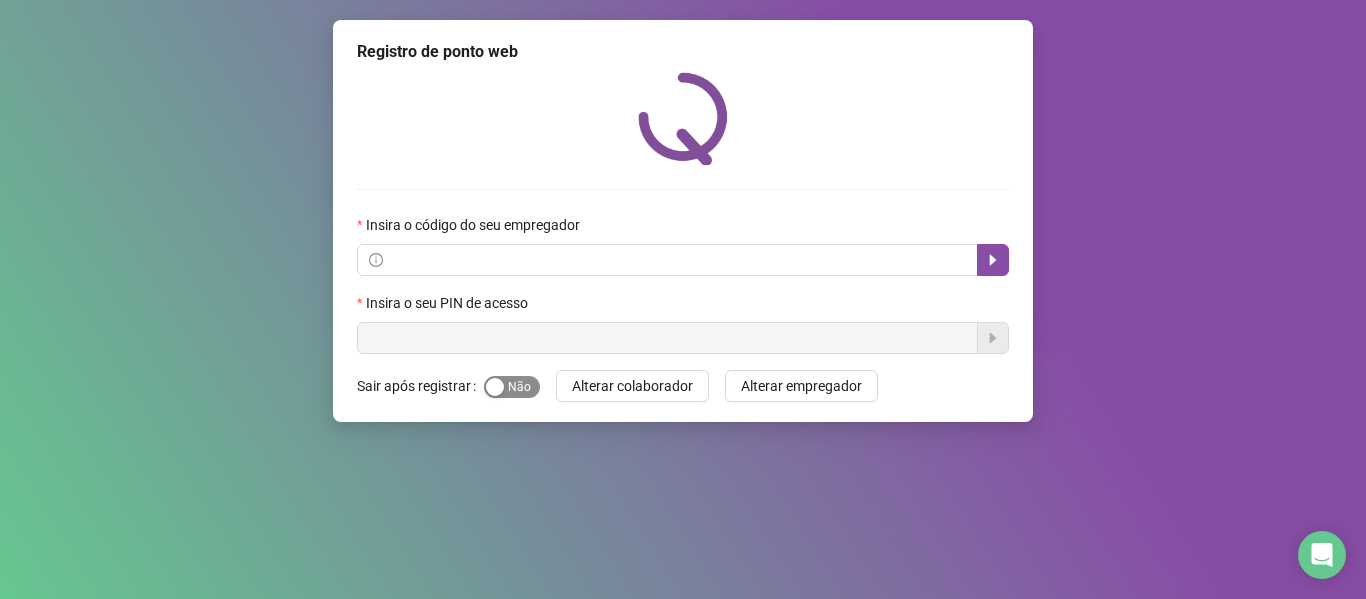 click on "Sim Não" at bounding box center (512, 387) 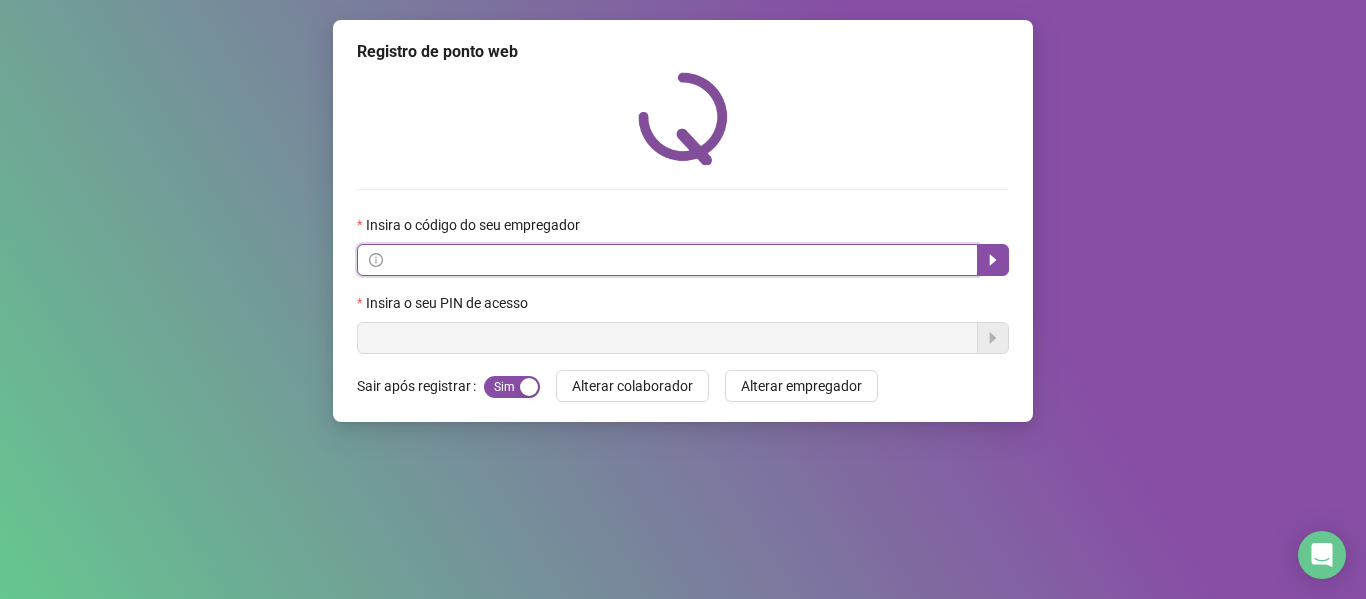 click at bounding box center [676, 260] 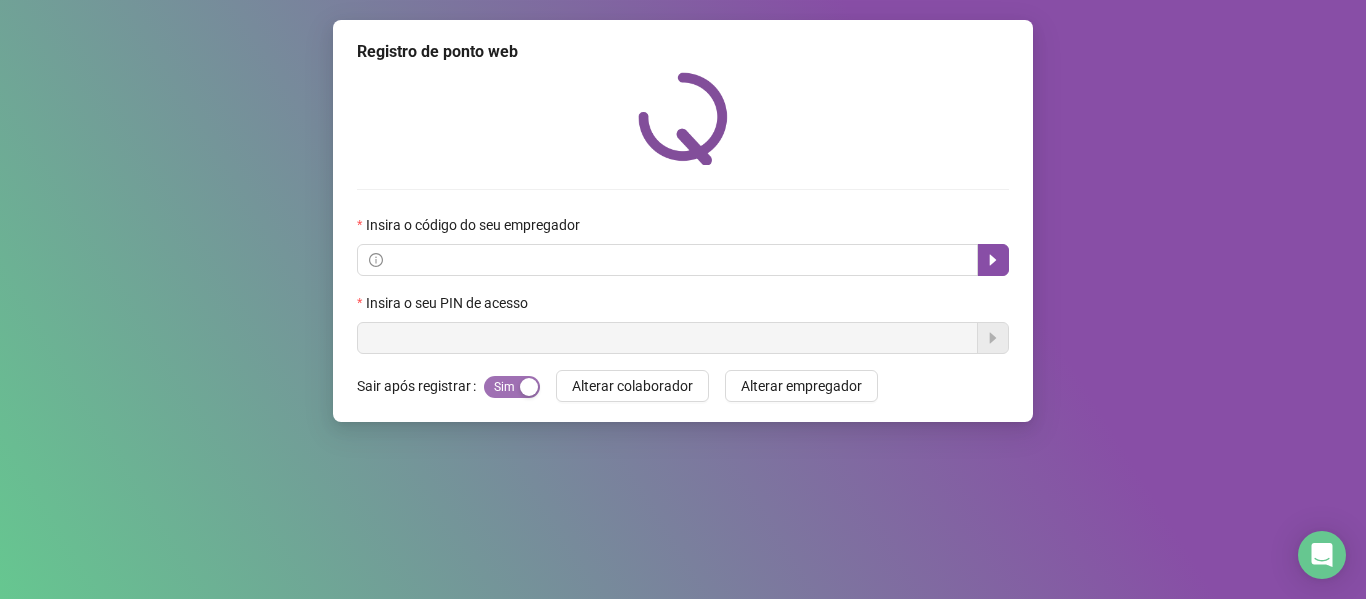 click at bounding box center [529, 387] 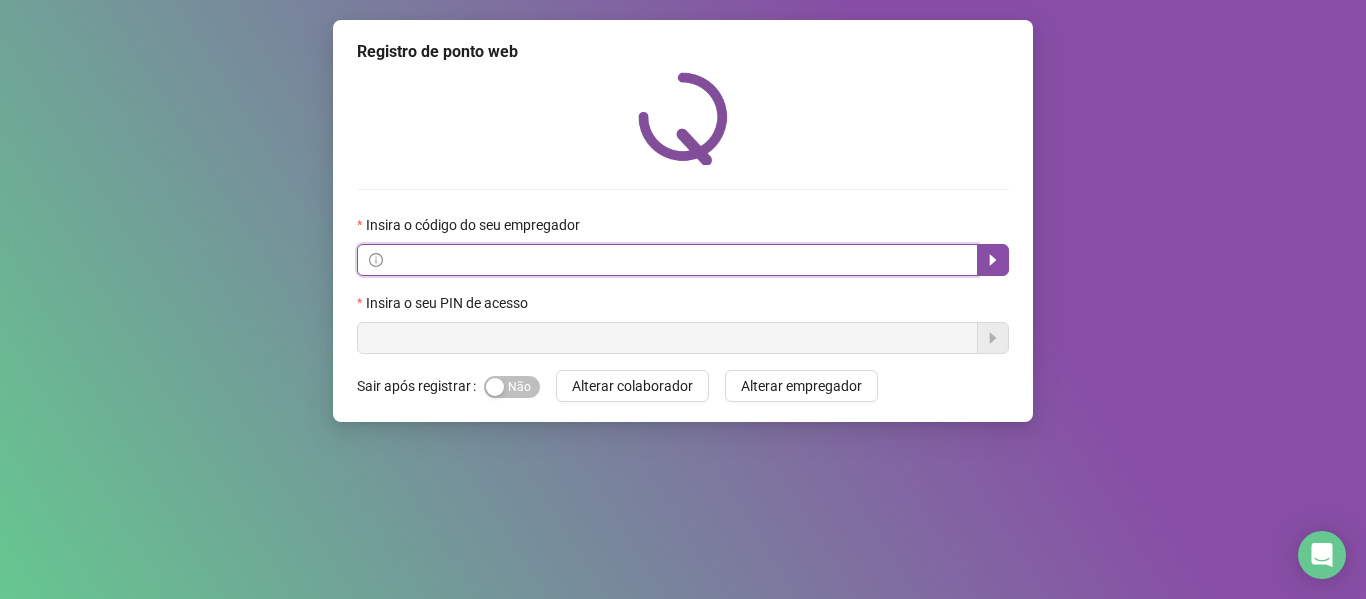click at bounding box center (676, 260) 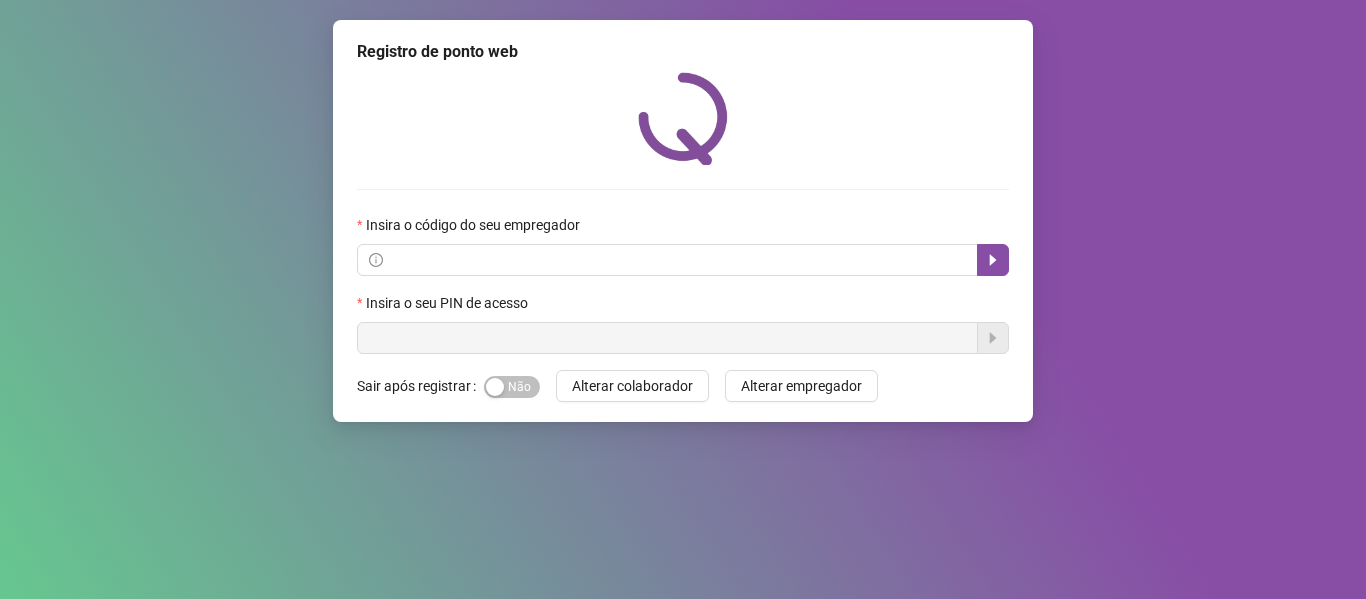 scroll, scrollTop: 0, scrollLeft: 0, axis: both 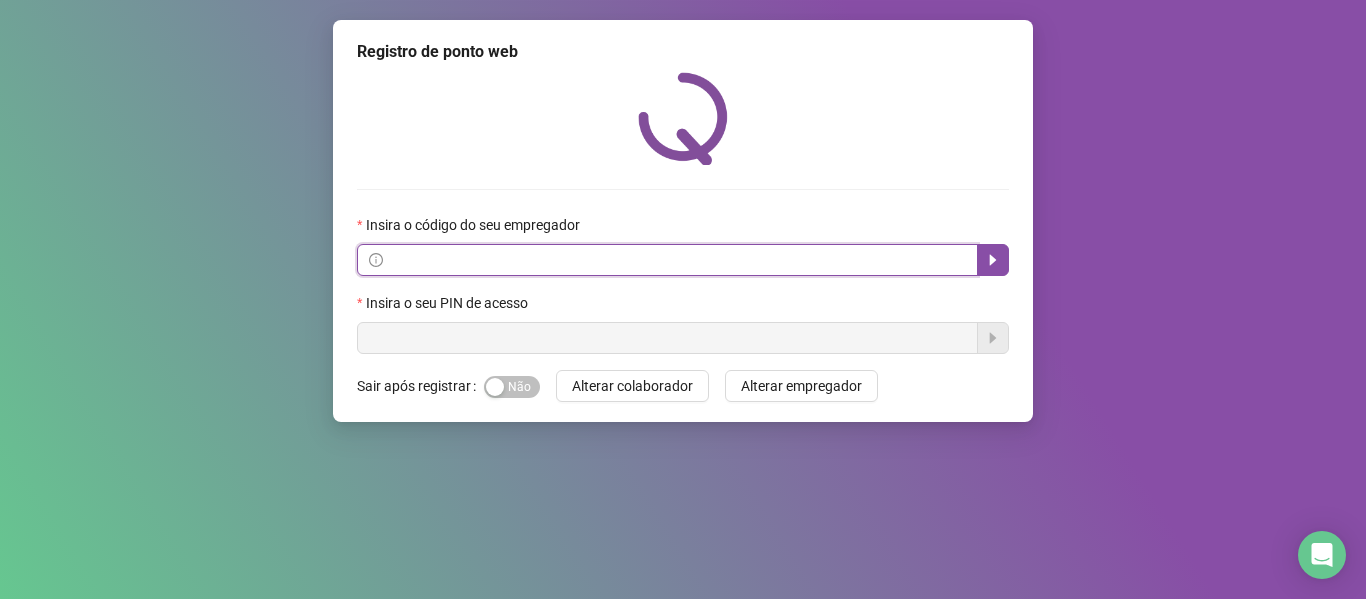 click at bounding box center [676, 260] 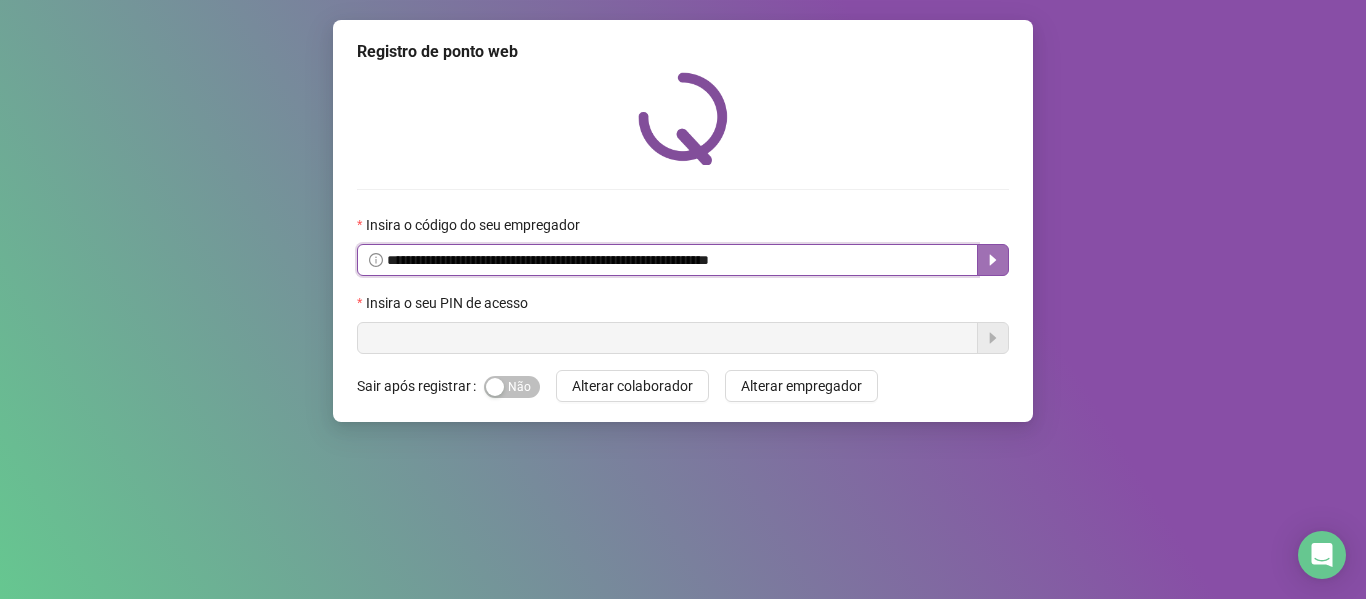 click at bounding box center (993, 260) 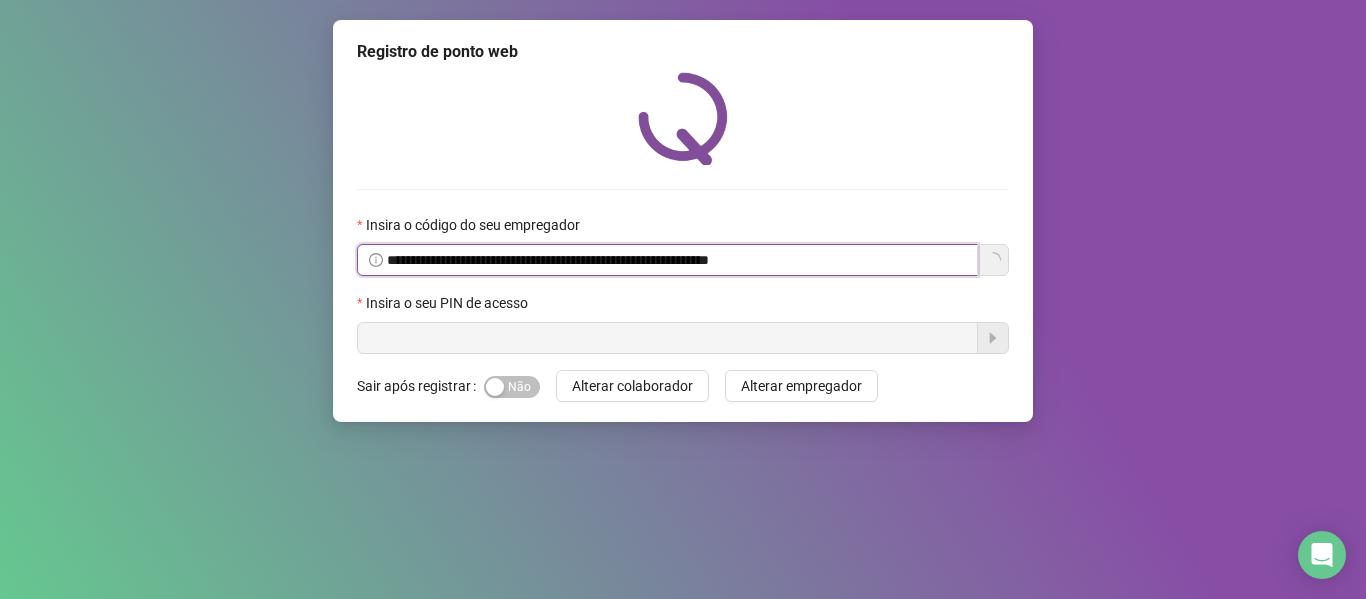 type on "**********" 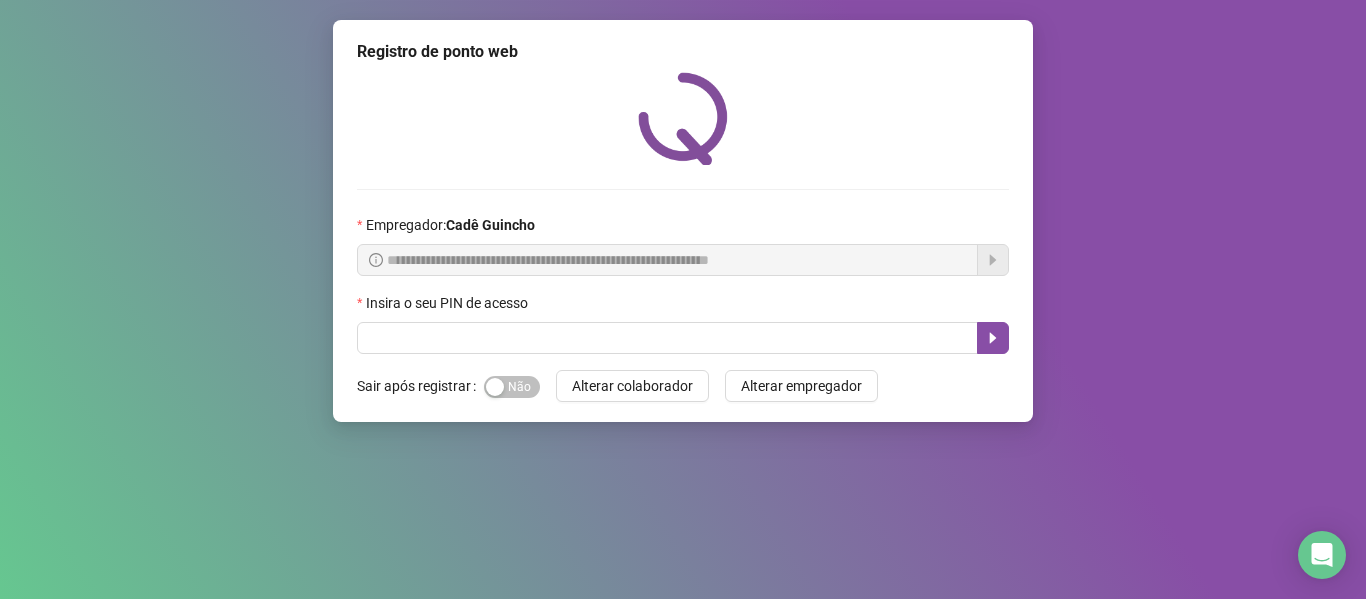 click on "**********" at bounding box center [683, 221] 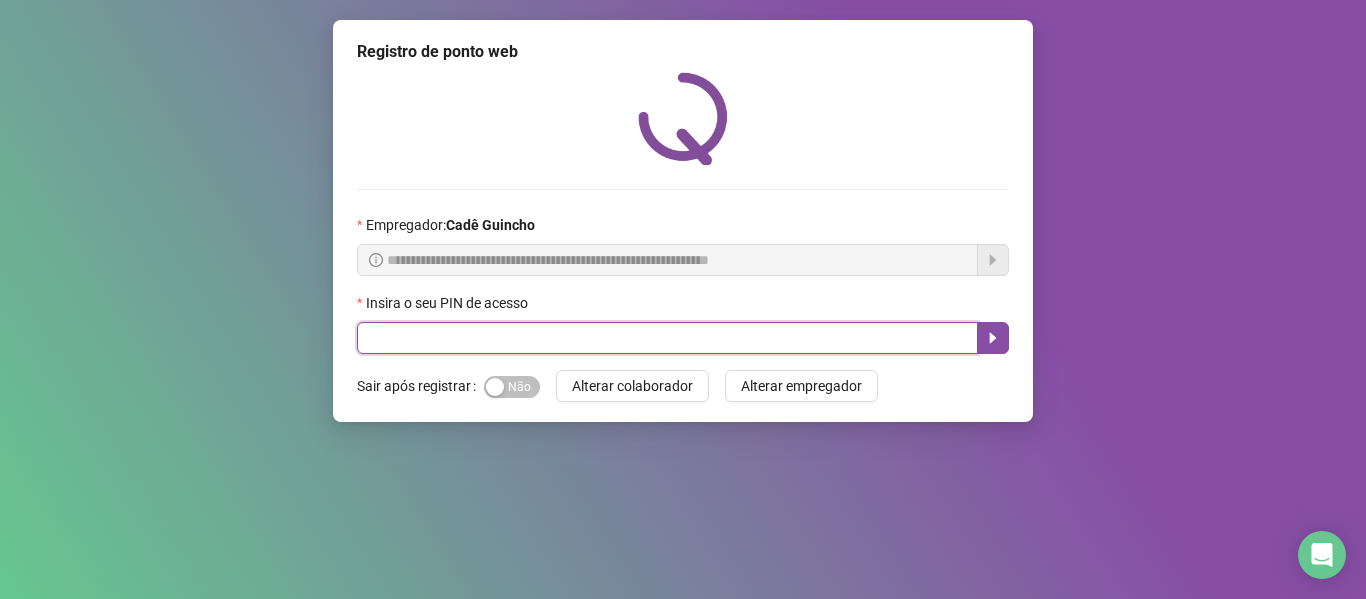 click at bounding box center (667, 338) 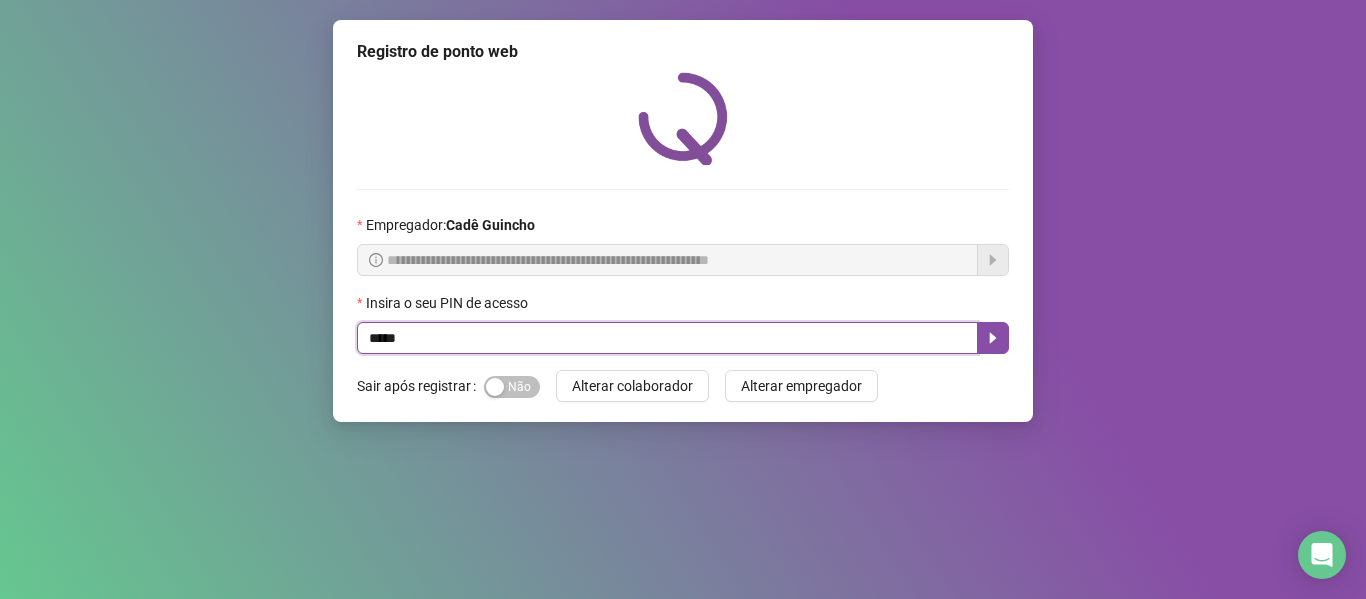 type on "*****" 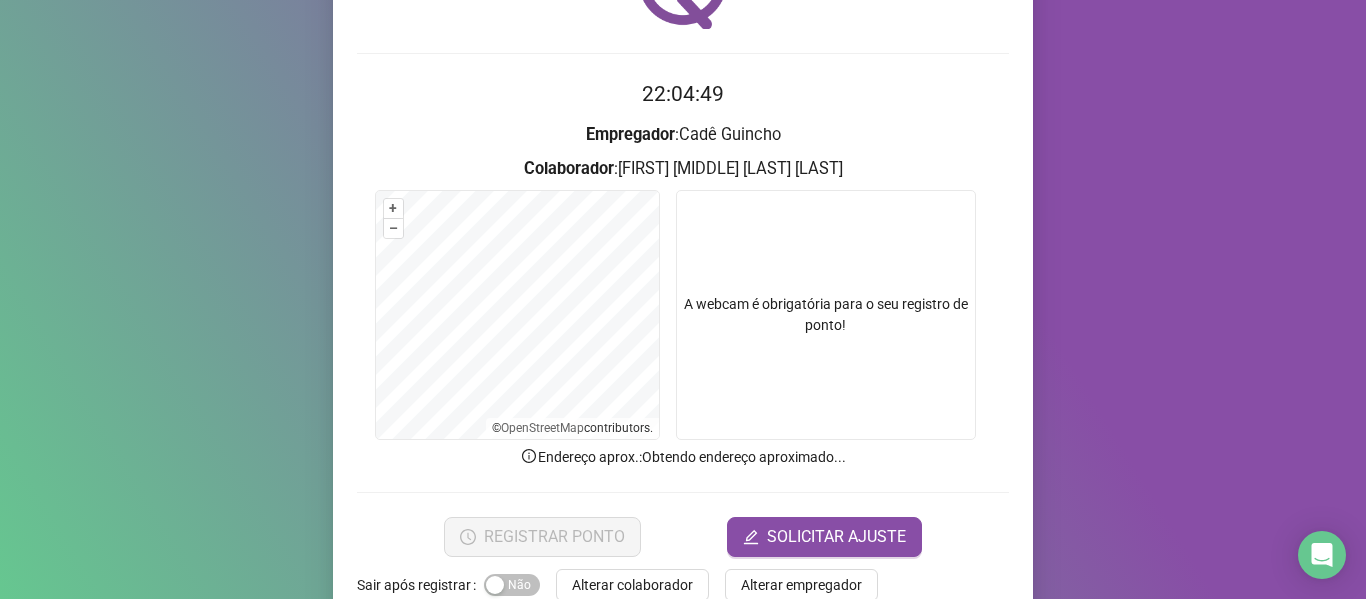 scroll, scrollTop: 182, scrollLeft: 0, axis: vertical 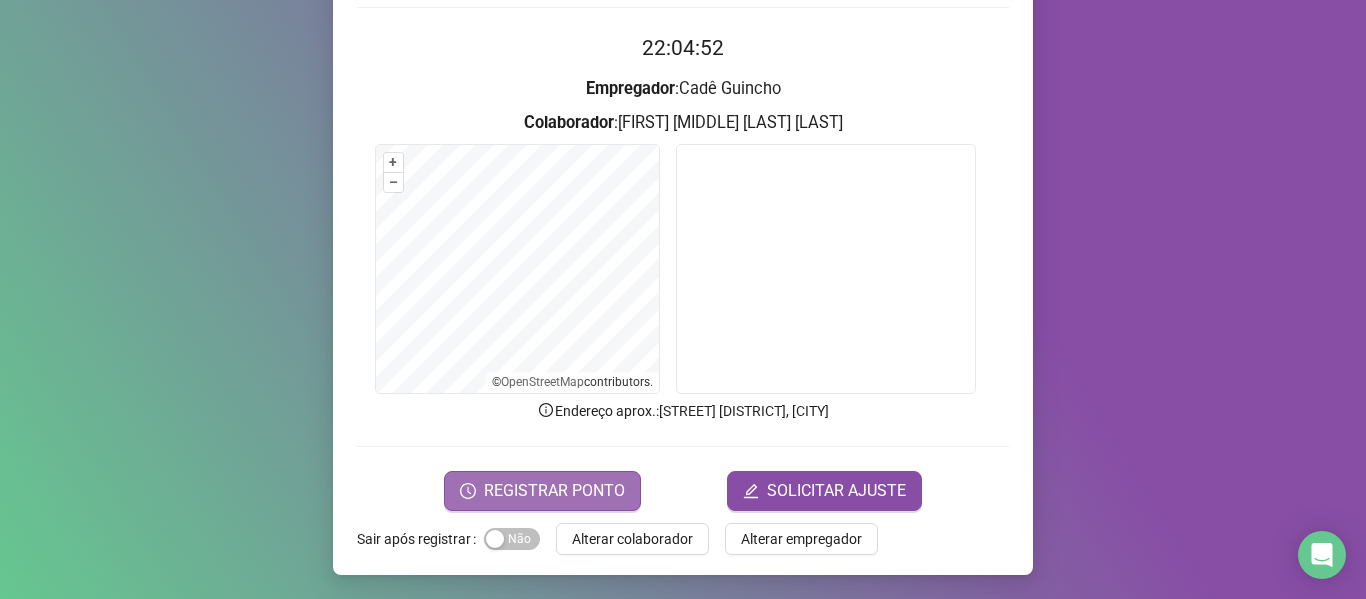 click on "REGISTRAR PONTO" at bounding box center [554, 491] 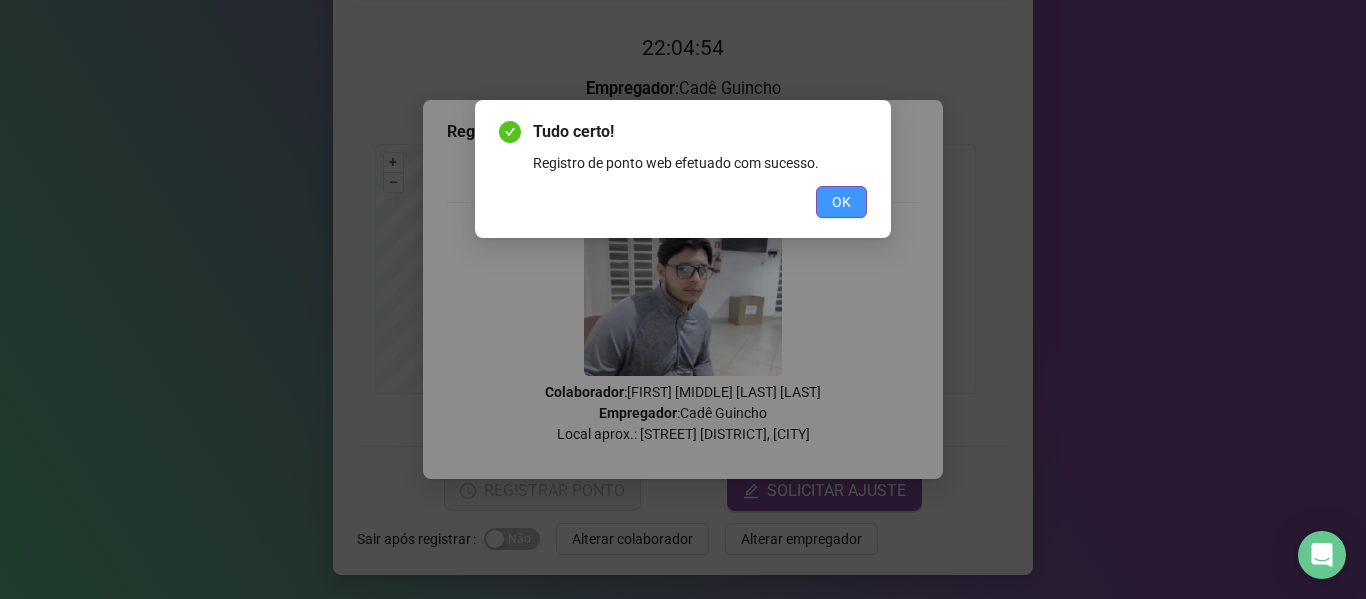 click on "OK" at bounding box center [841, 202] 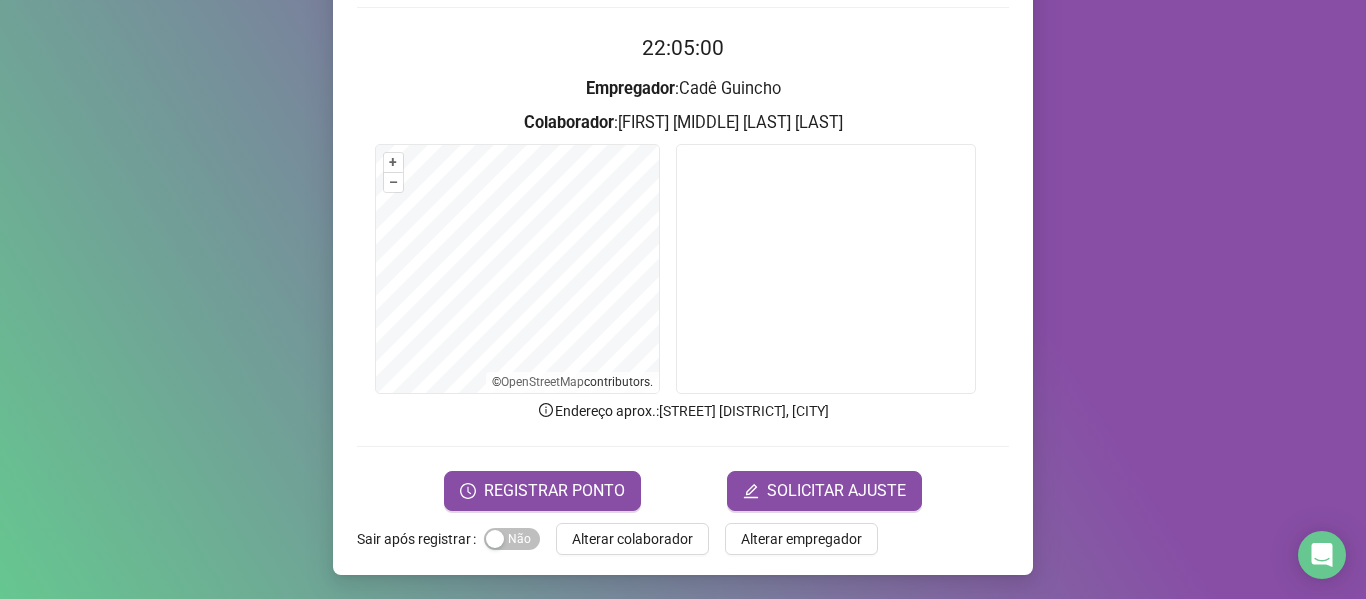 click on "22:05:00 Empregador :  Cadê Guincho Colaborador :  [FIRST] [MIDDLE] [LAST] [LAST] + – ⇧ › ©  OpenStreetMap  contributors. Endereço aprox. :  [STREET] [DISTRICT], [CITY] REGISTRAR PONTO SOLICITAR AJUSTE" at bounding box center [683, 271] 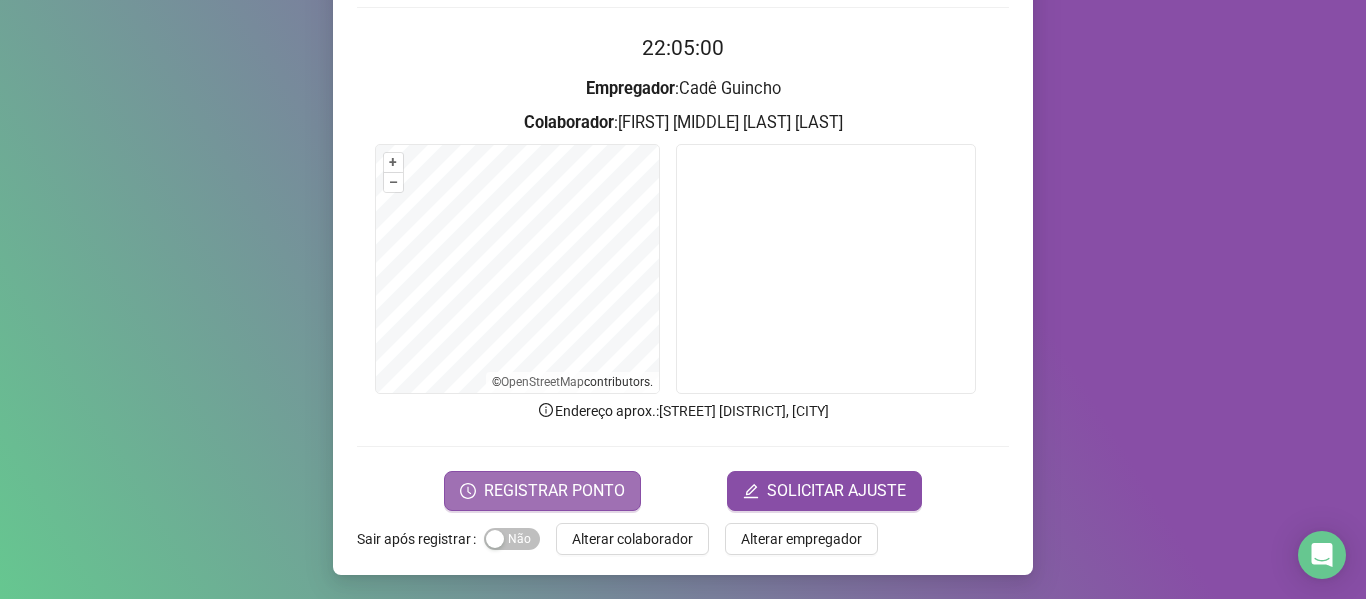 click on "REGISTRAR PONTO" at bounding box center [554, 491] 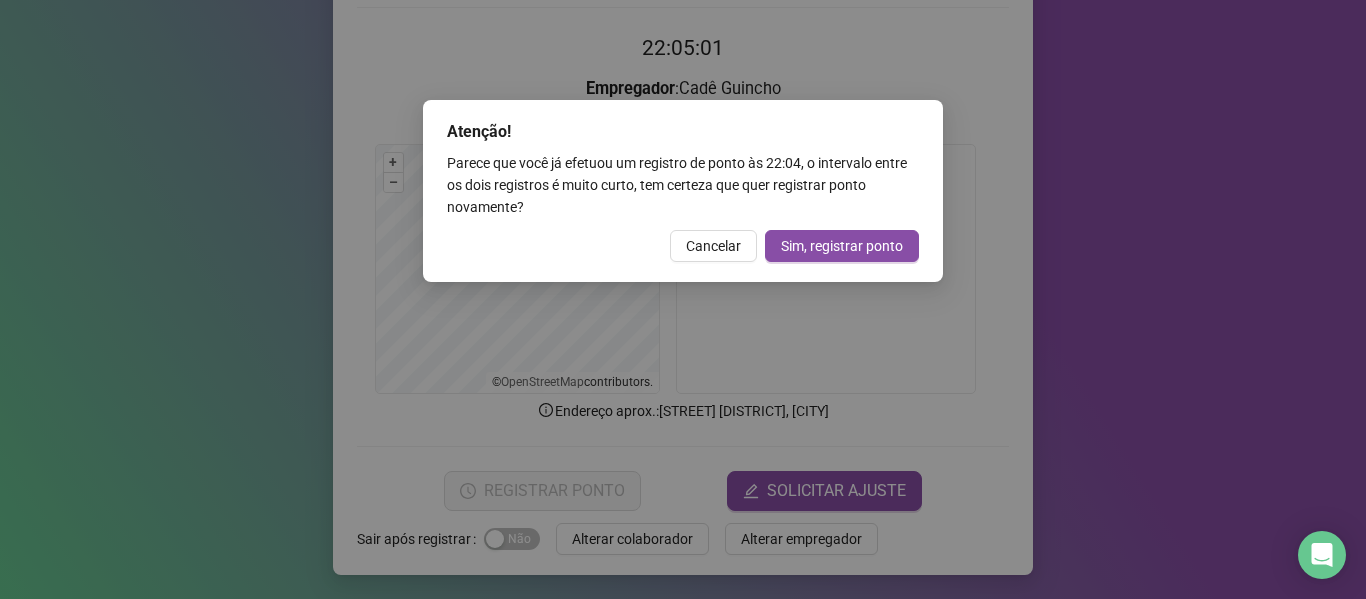 click on "Cancelar" at bounding box center [713, 246] 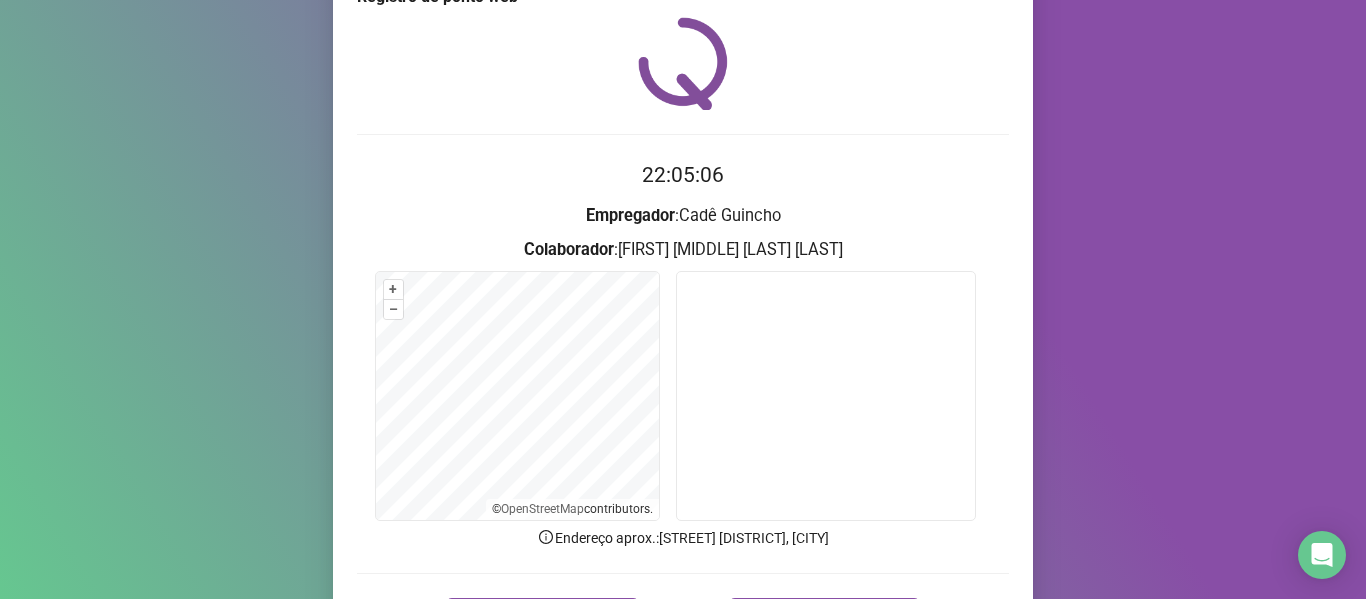 scroll, scrollTop: 182, scrollLeft: 0, axis: vertical 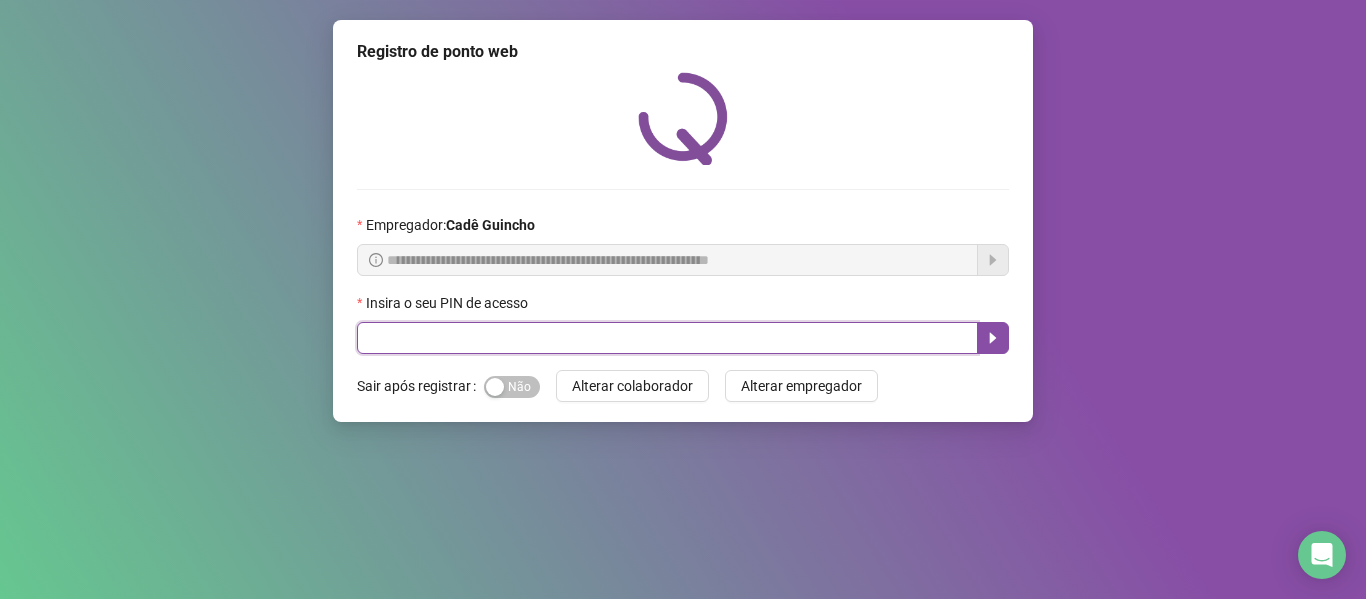 click at bounding box center [667, 338] 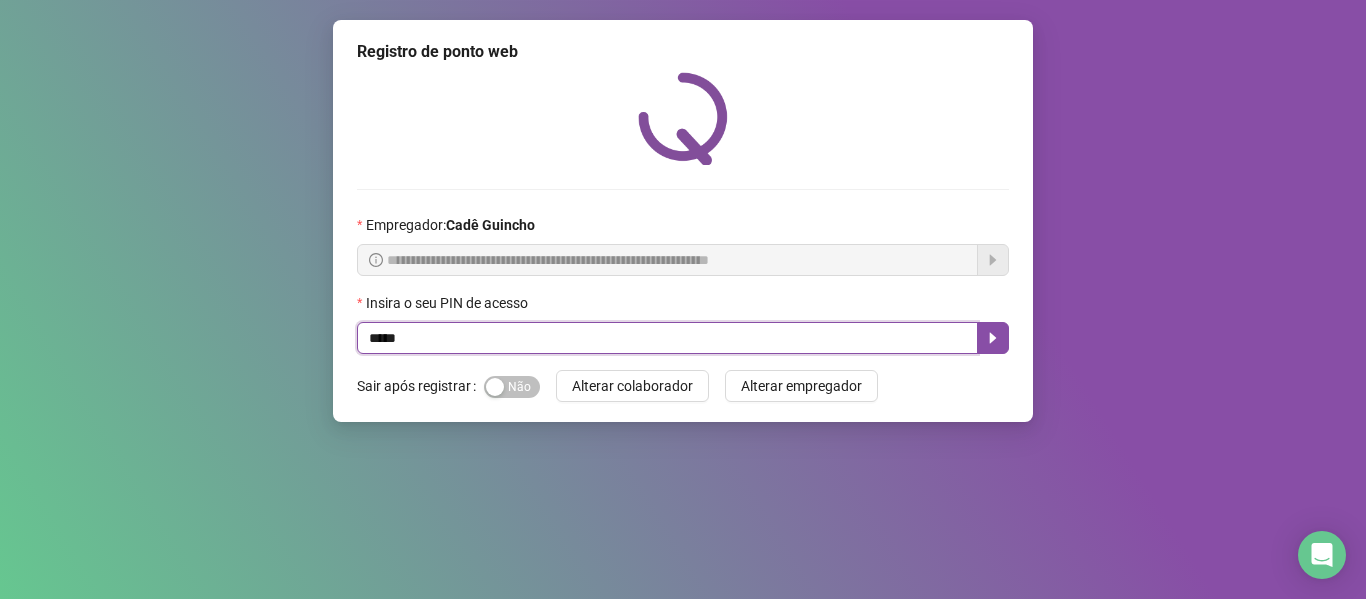 type on "*****" 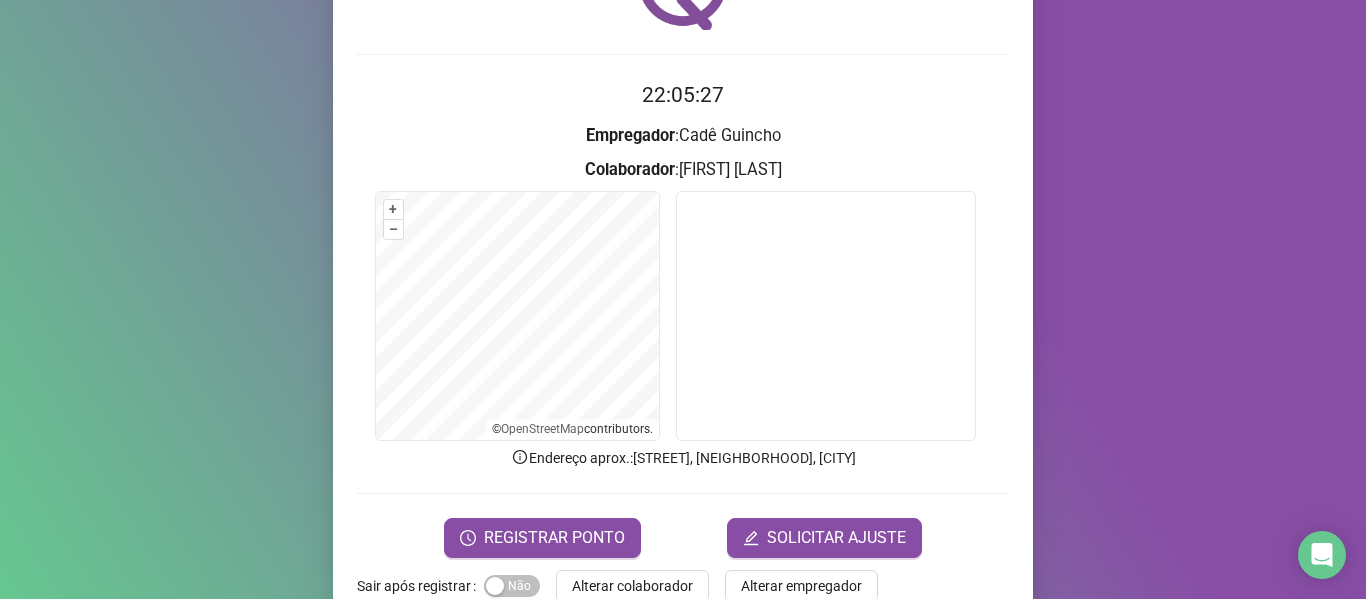 scroll, scrollTop: 182, scrollLeft: 0, axis: vertical 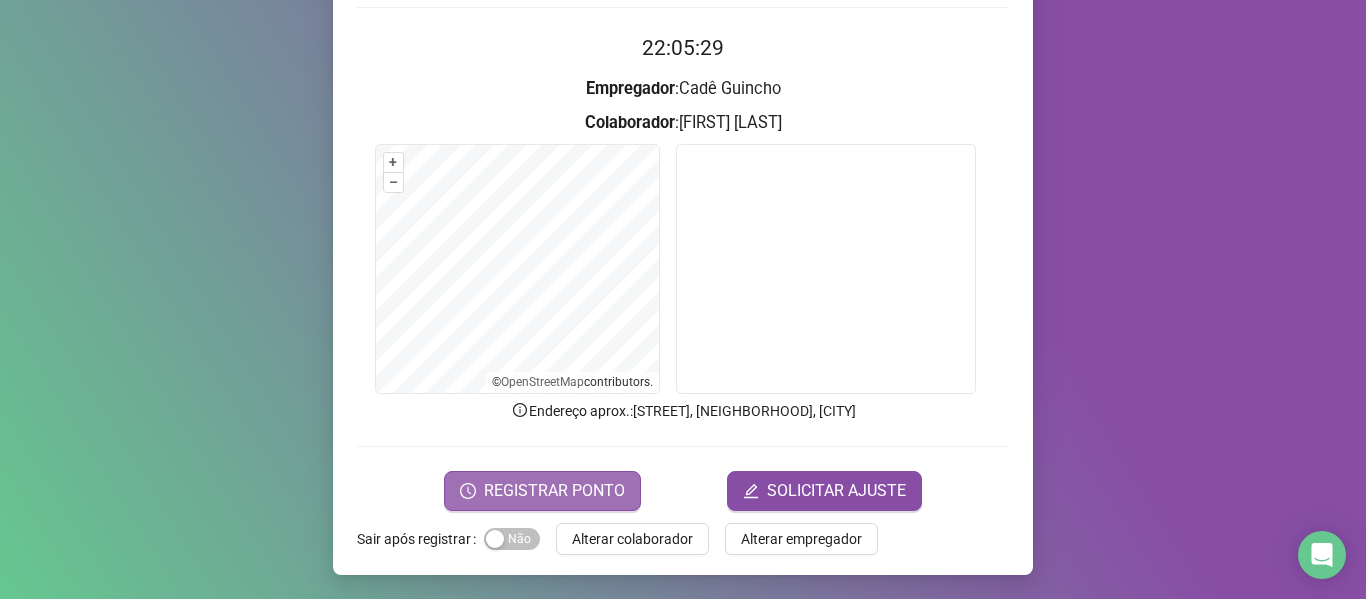 click on "REGISTRAR PONTO" at bounding box center (554, 491) 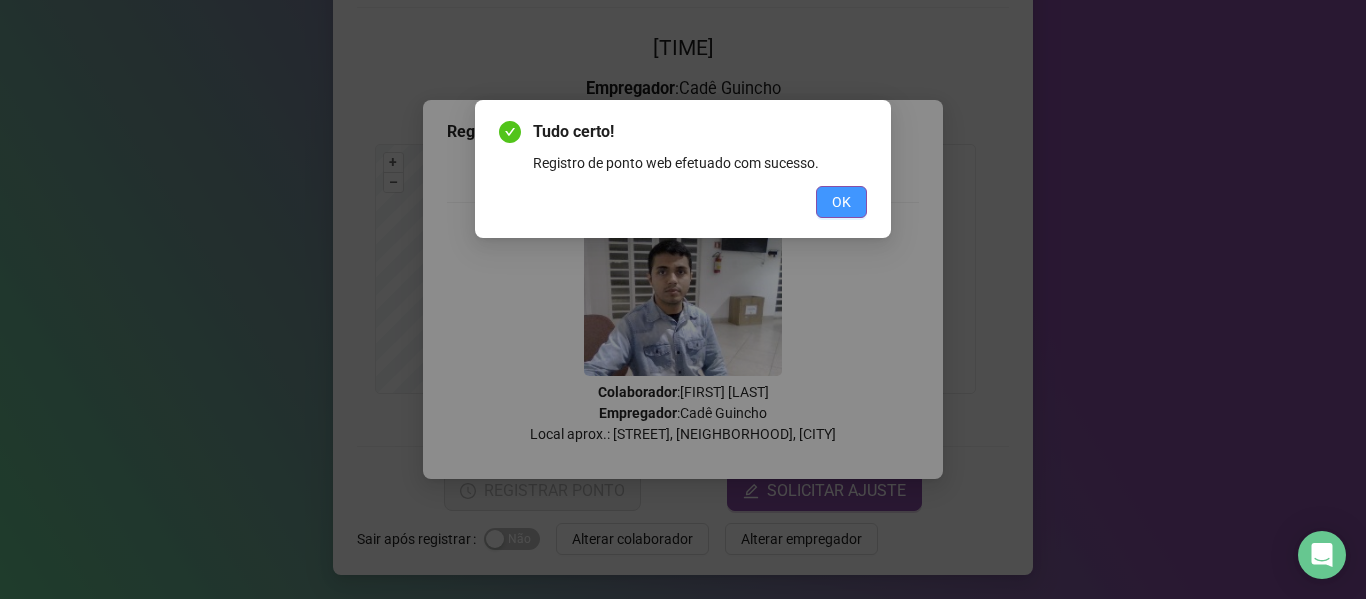 click on "OK" at bounding box center [841, 202] 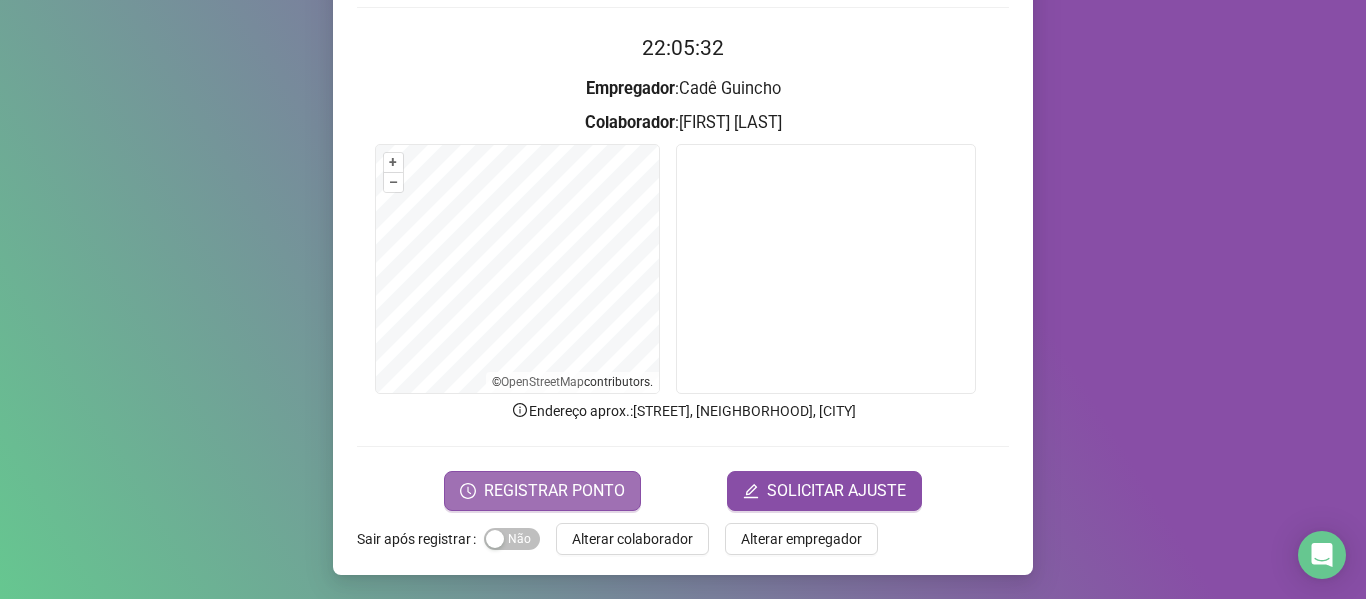 click on "REGISTRAR PONTO" at bounding box center (554, 491) 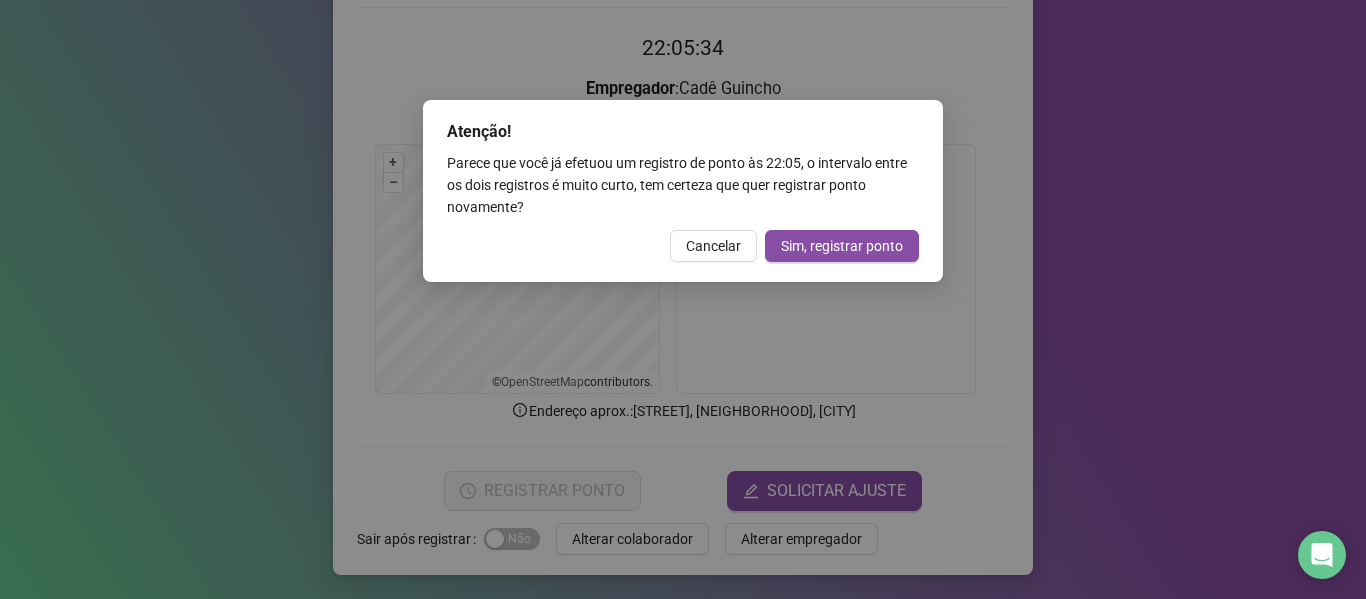 drag, startPoint x: 699, startPoint y: 255, endPoint x: 486, endPoint y: 9, distance: 325.39975 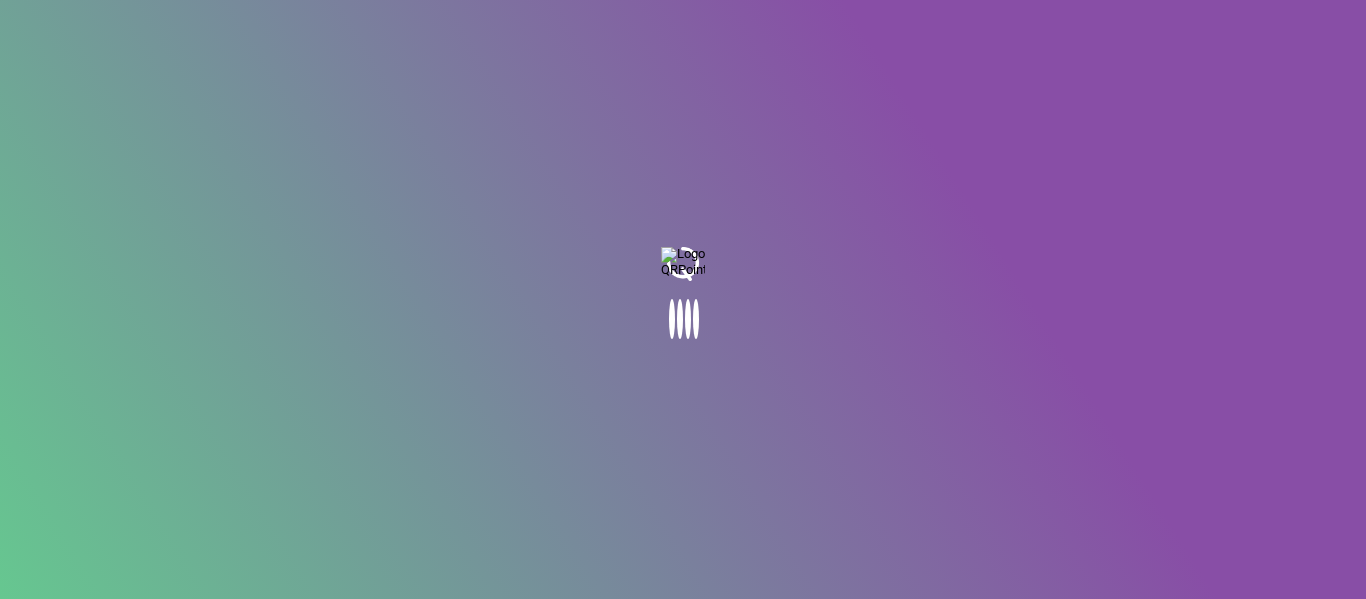 scroll, scrollTop: 0, scrollLeft: 0, axis: both 